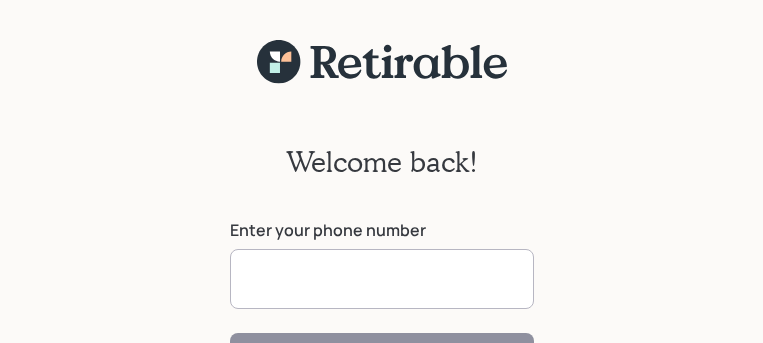 scroll, scrollTop: 0, scrollLeft: 0, axis: both 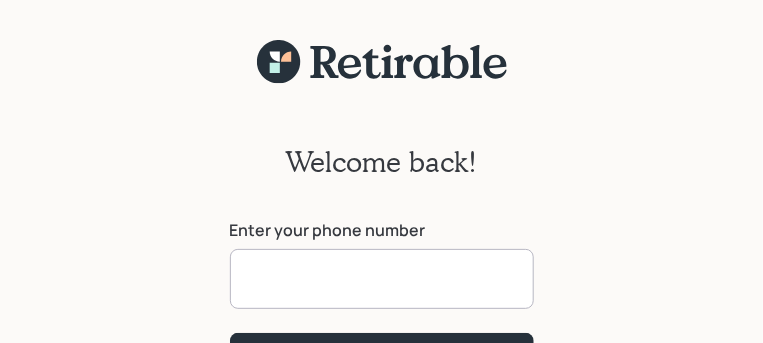 click at bounding box center [382, 279] 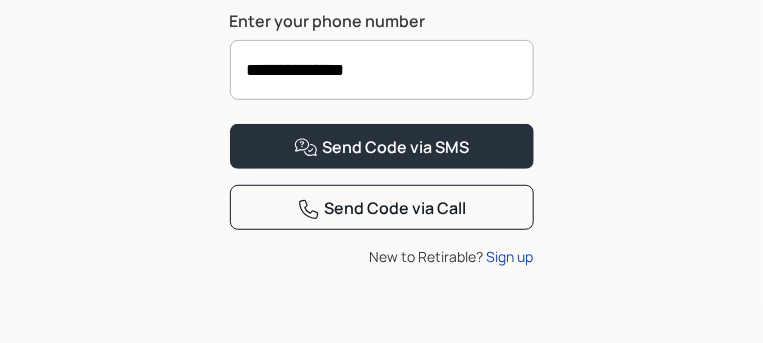 scroll, scrollTop: 295, scrollLeft: 0, axis: vertical 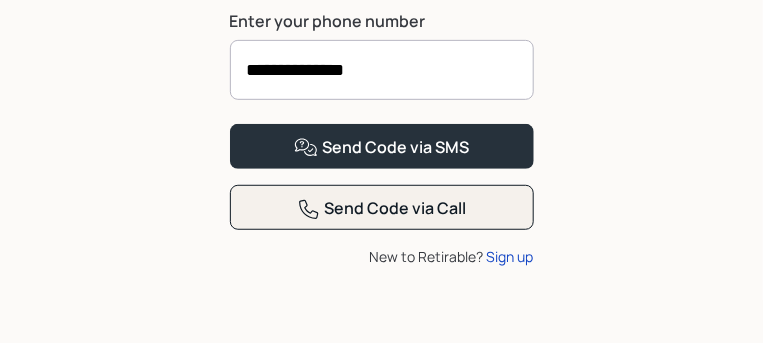 type on "**********" 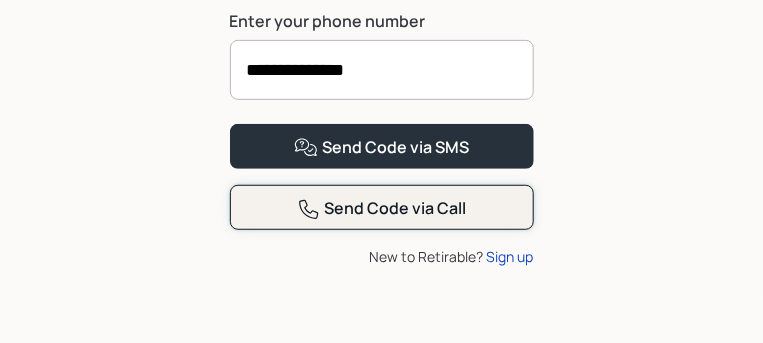click on "Send Code via Call" at bounding box center [382, 209] 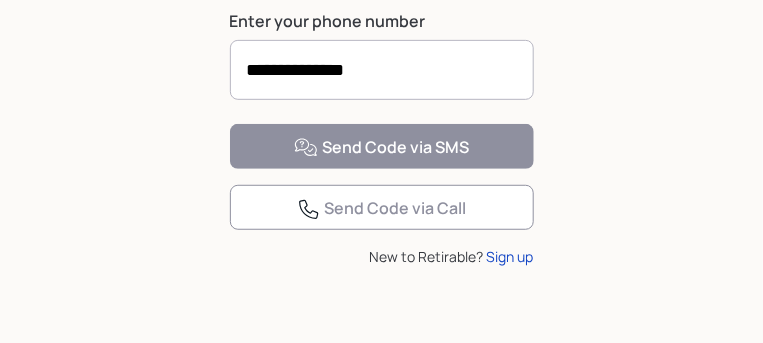 scroll, scrollTop: 271, scrollLeft: 0, axis: vertical 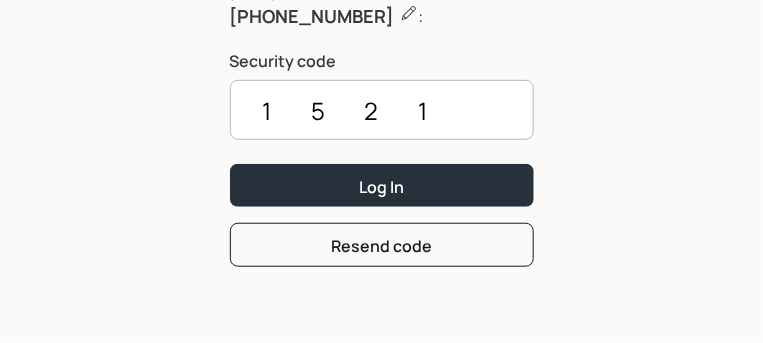 type on "1521" 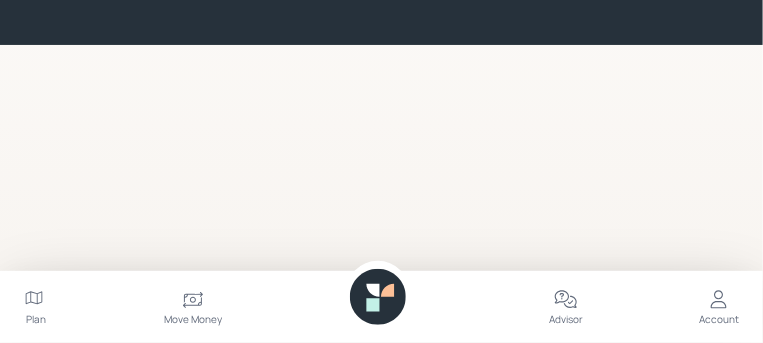 scroll, scrollTop: 0, scrollLeft: 0, axis: both 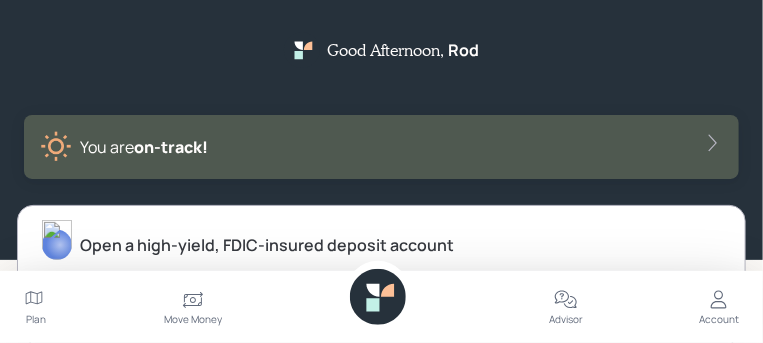 click on "You are  on‑track!" at bounding box center [381, 147] 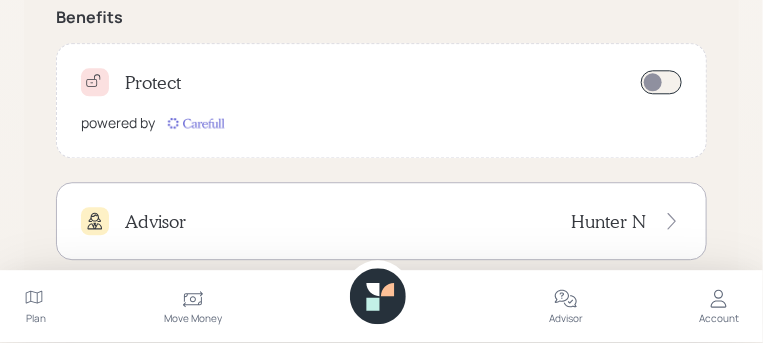 scroll, scrollTop: 1200, scrollLeft: 0, axis: vertical 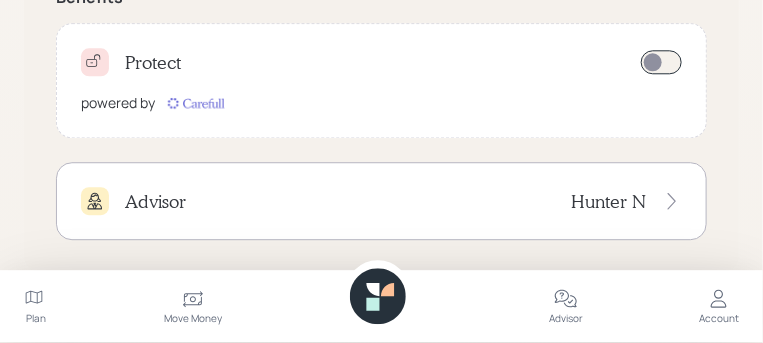 click on "Hunter   N" at bounding box center (608, 202) 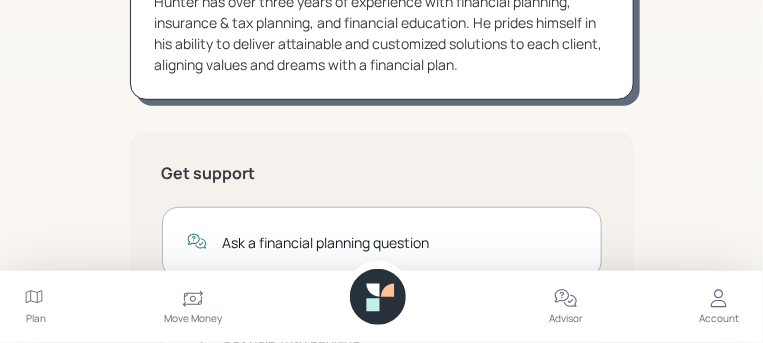 scroll, scrollTop: 300, scrollLeft: 0, axis: vertical 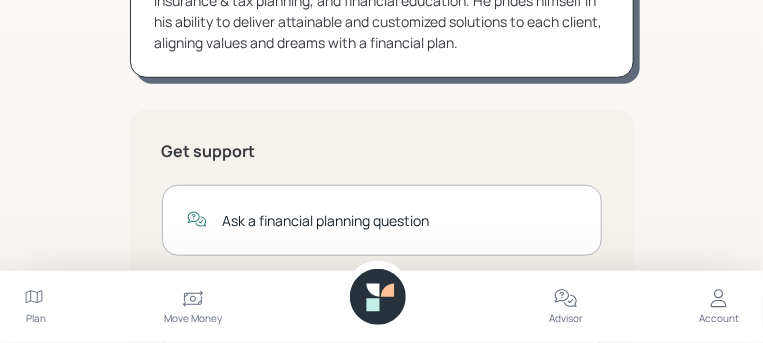click 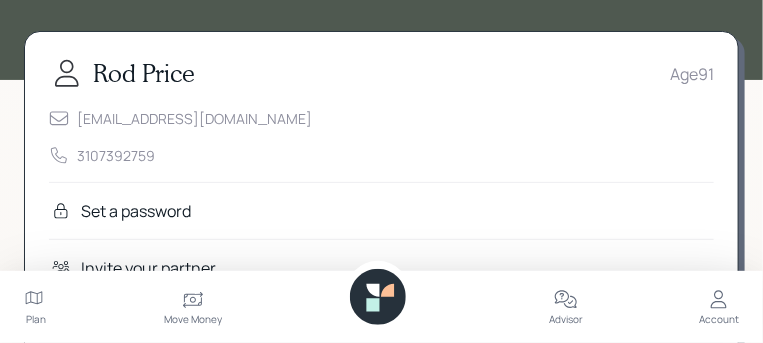 scroll, scrollTop: 0, scrollLeft: 0, axis: both 